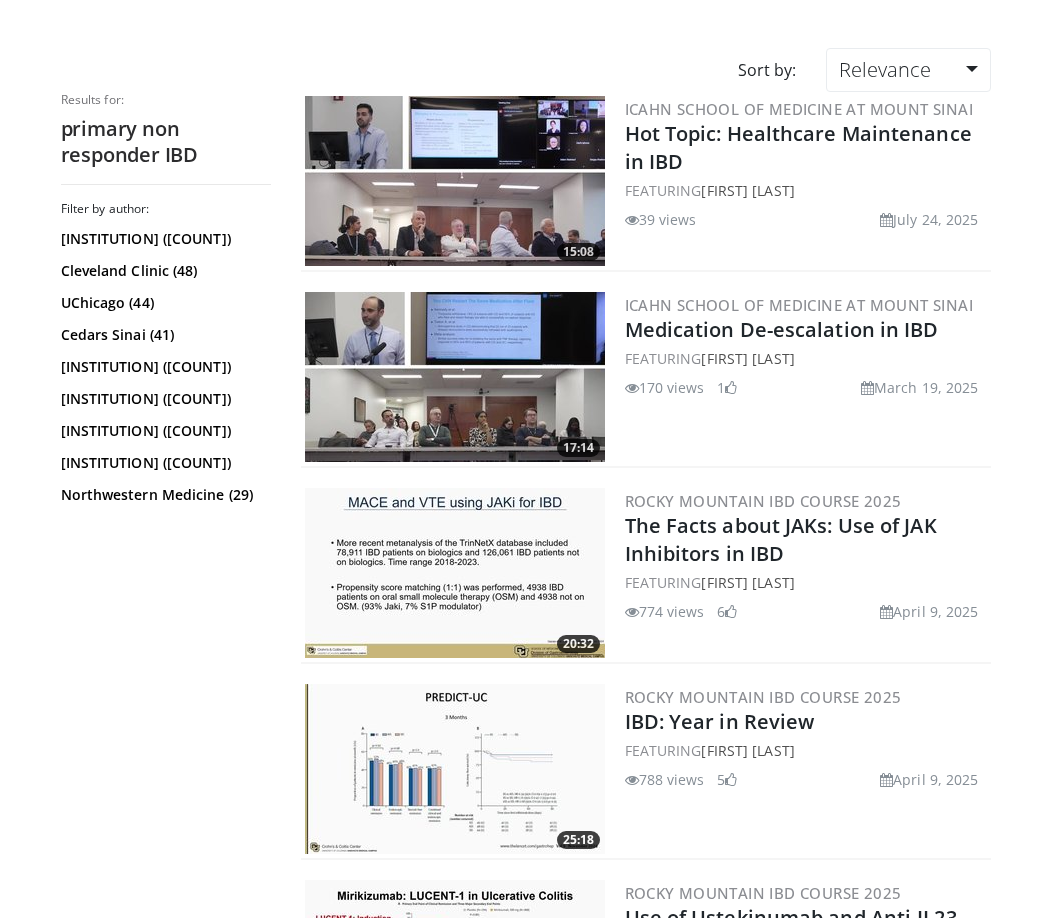scroll, scrollTop: 0, scrollLeft: 0, axis: both 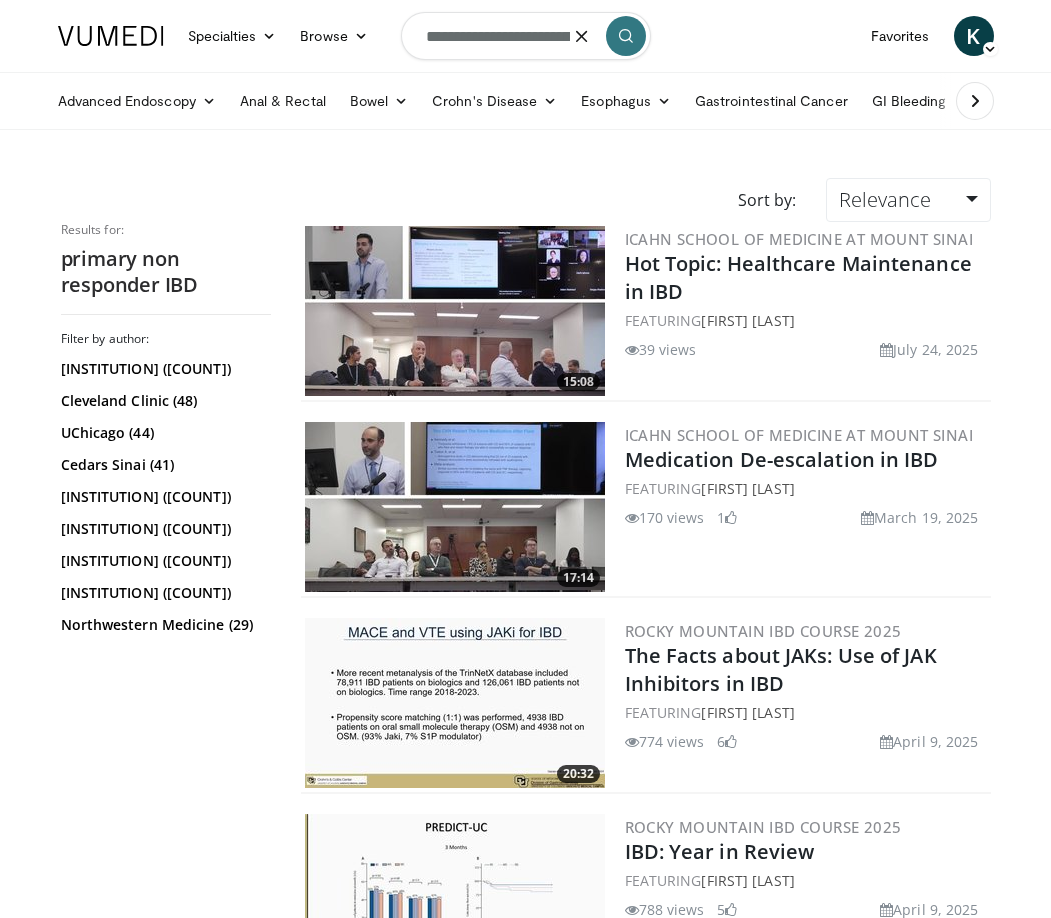drag, startPoint x: 580, startPoint y: 45, endPoint x: 395, endPoint y: 28, distance: 185.77943 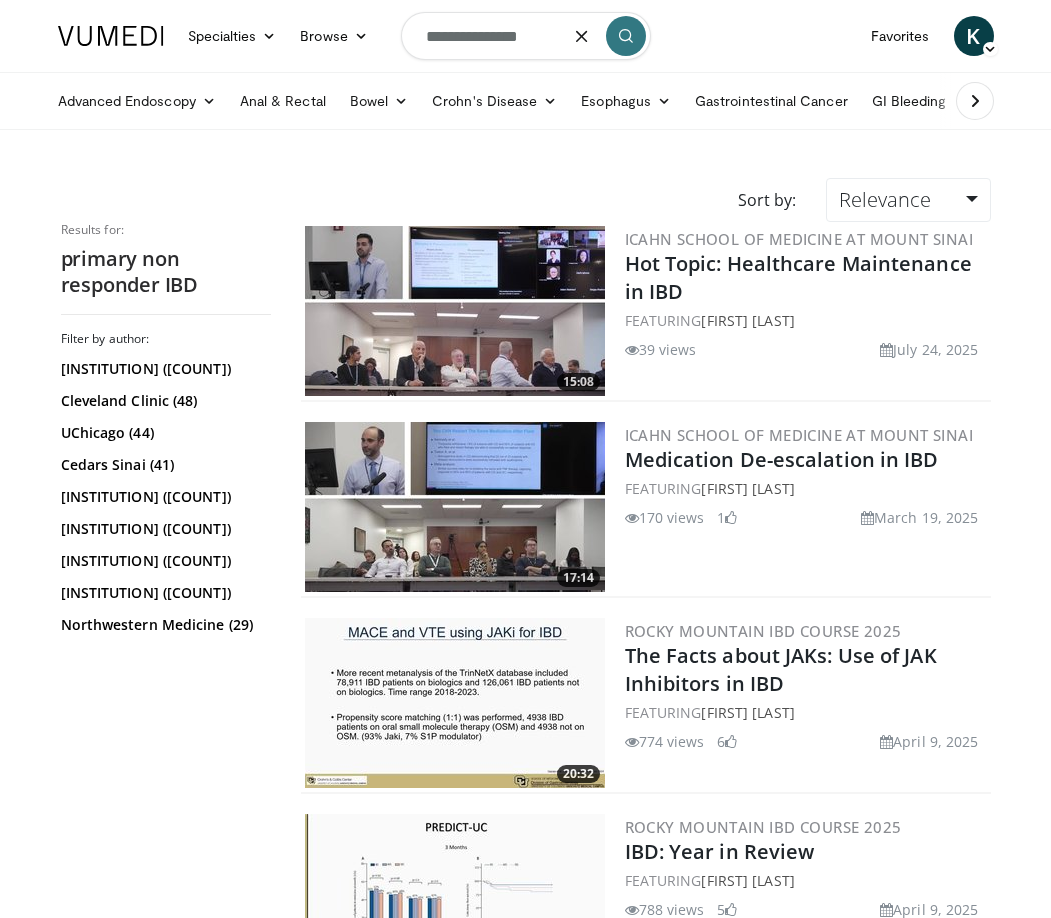 type on "**********" 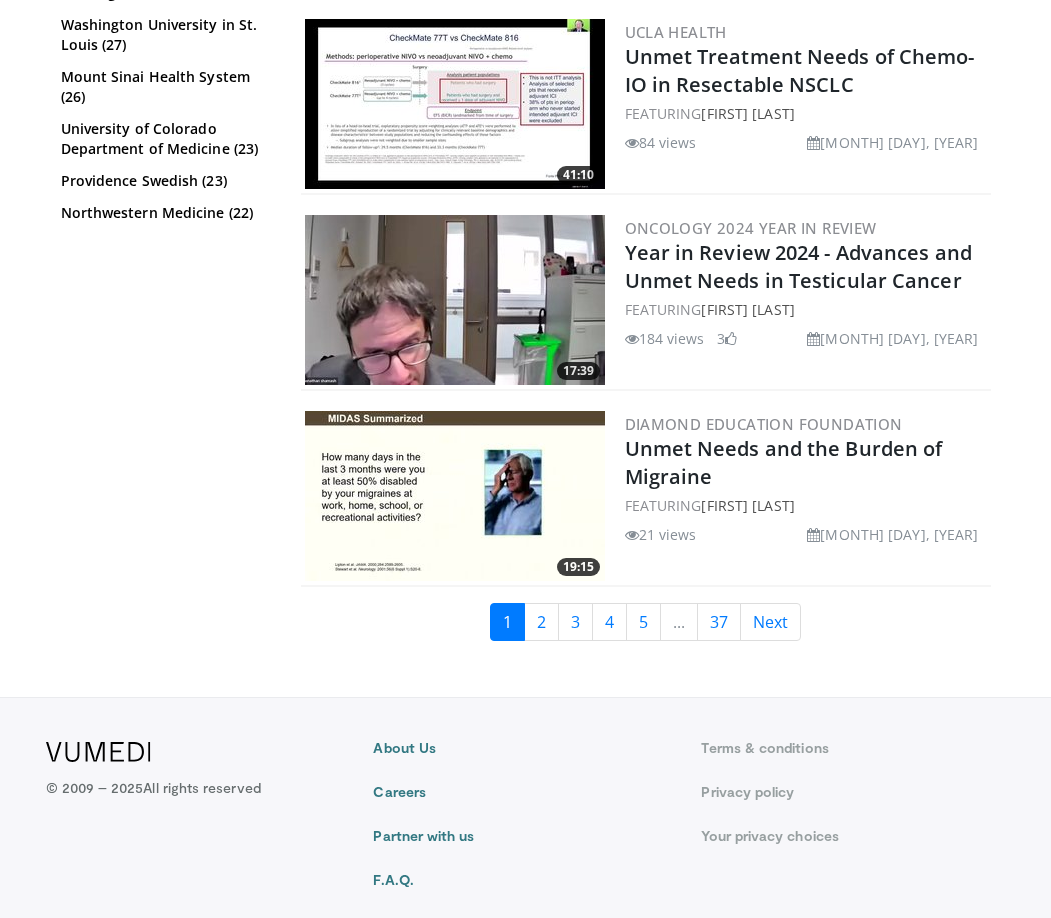 scroll, scrollTop: 4569, scrollLeft: 0, axis: vertical 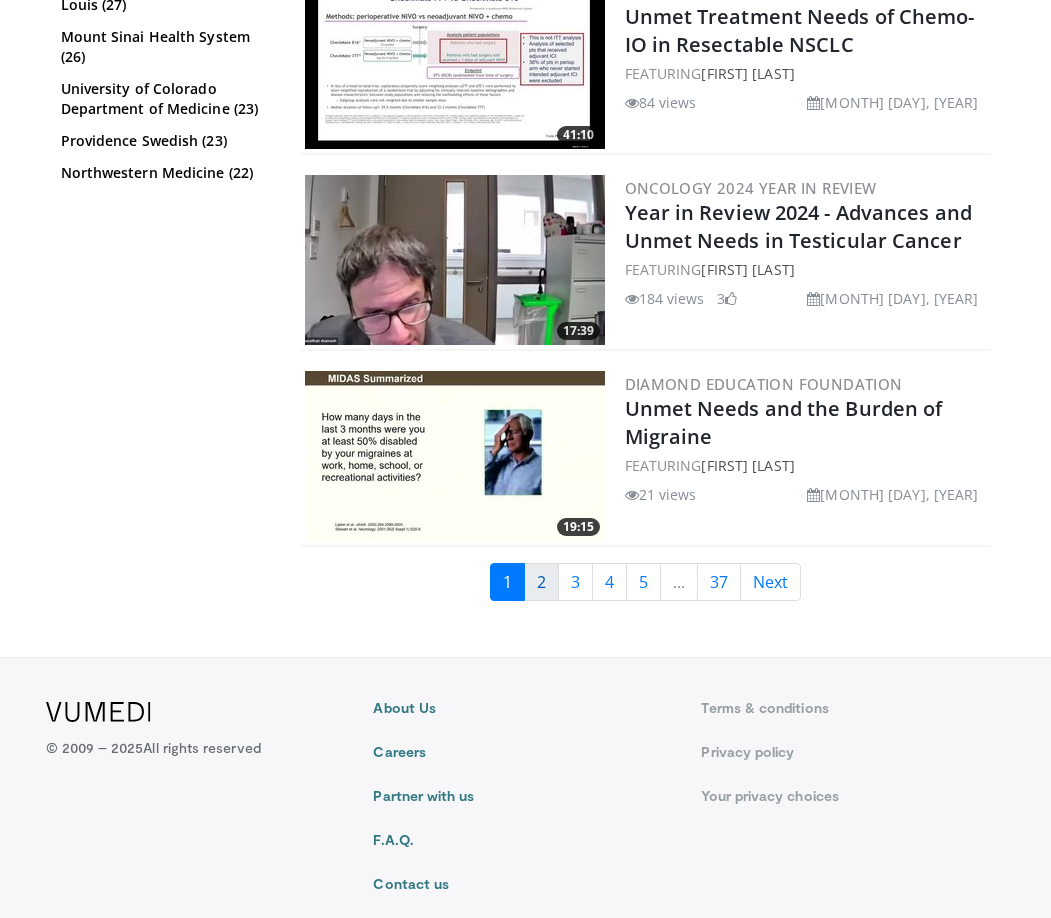 click on "2" at bounding box center (541, 582) 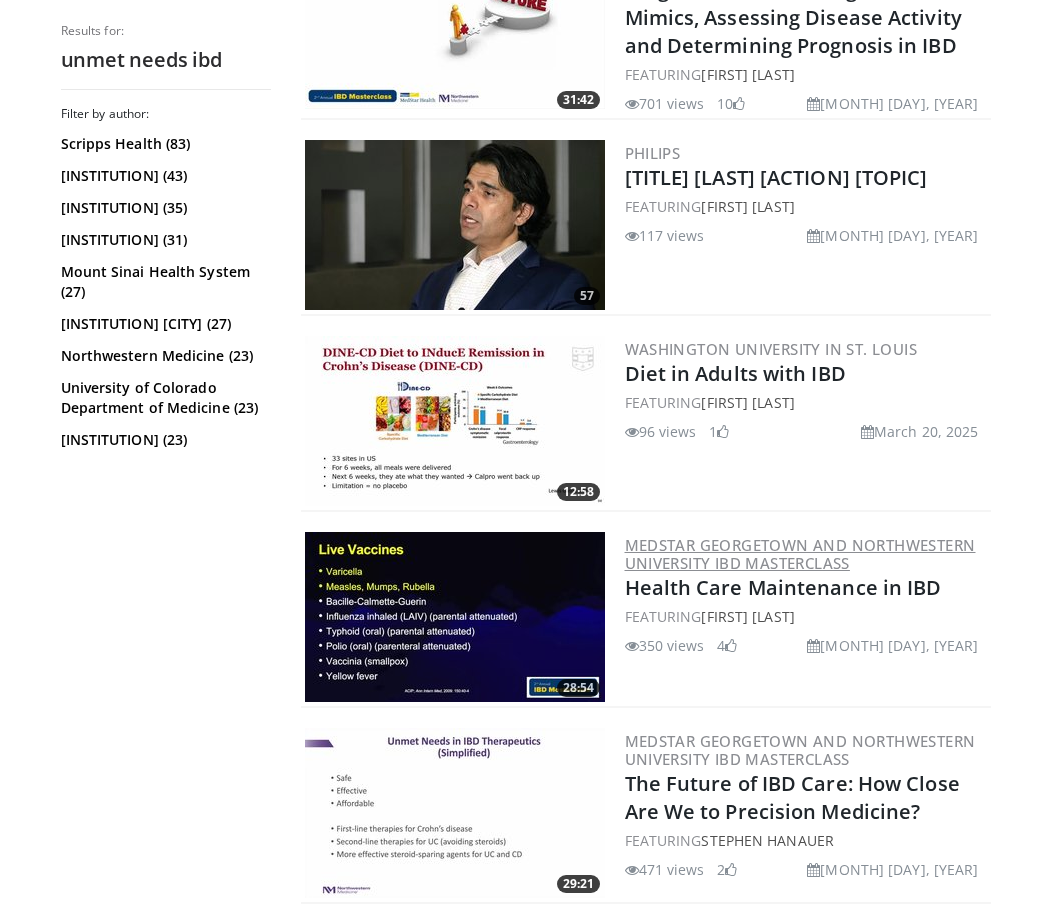 scroll, scrollTop: 900, scrollLeft: 0, axis: vertical 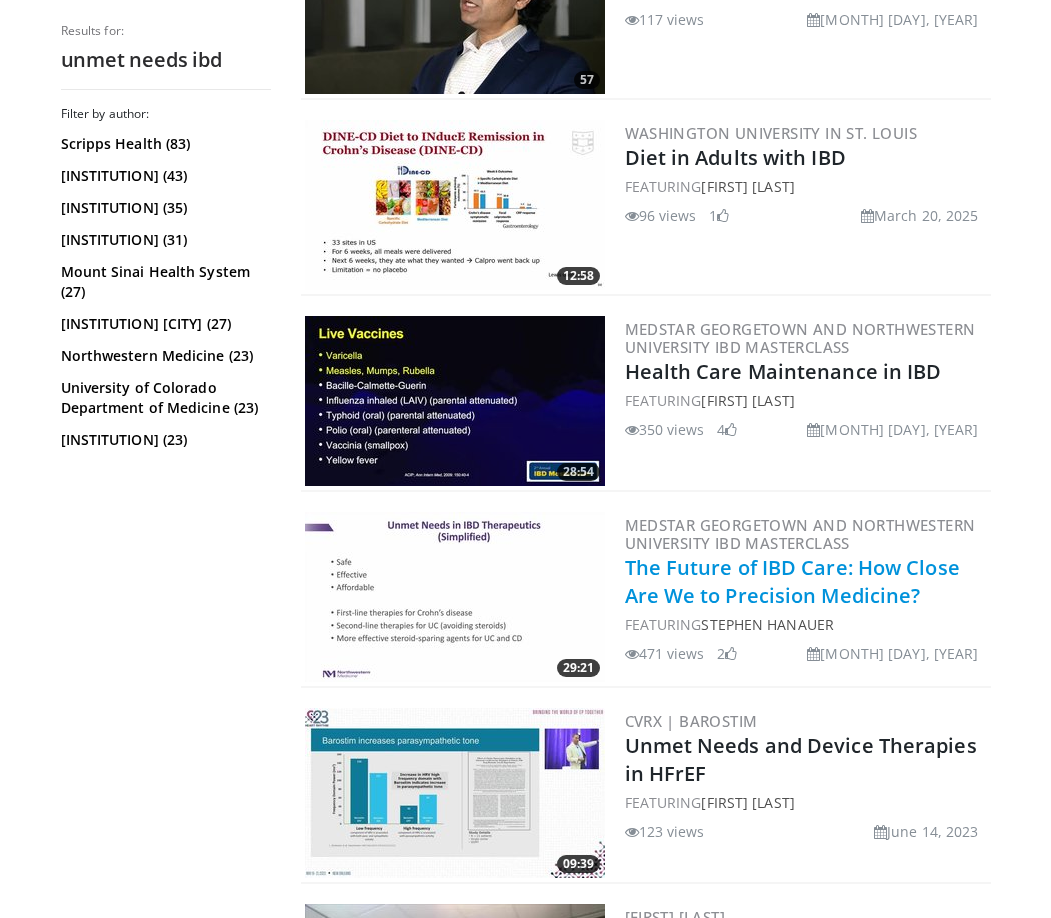 click on "The Future of IBD Care: How Close Are We to Precision Medicine?" at bounding box center [792, 581] 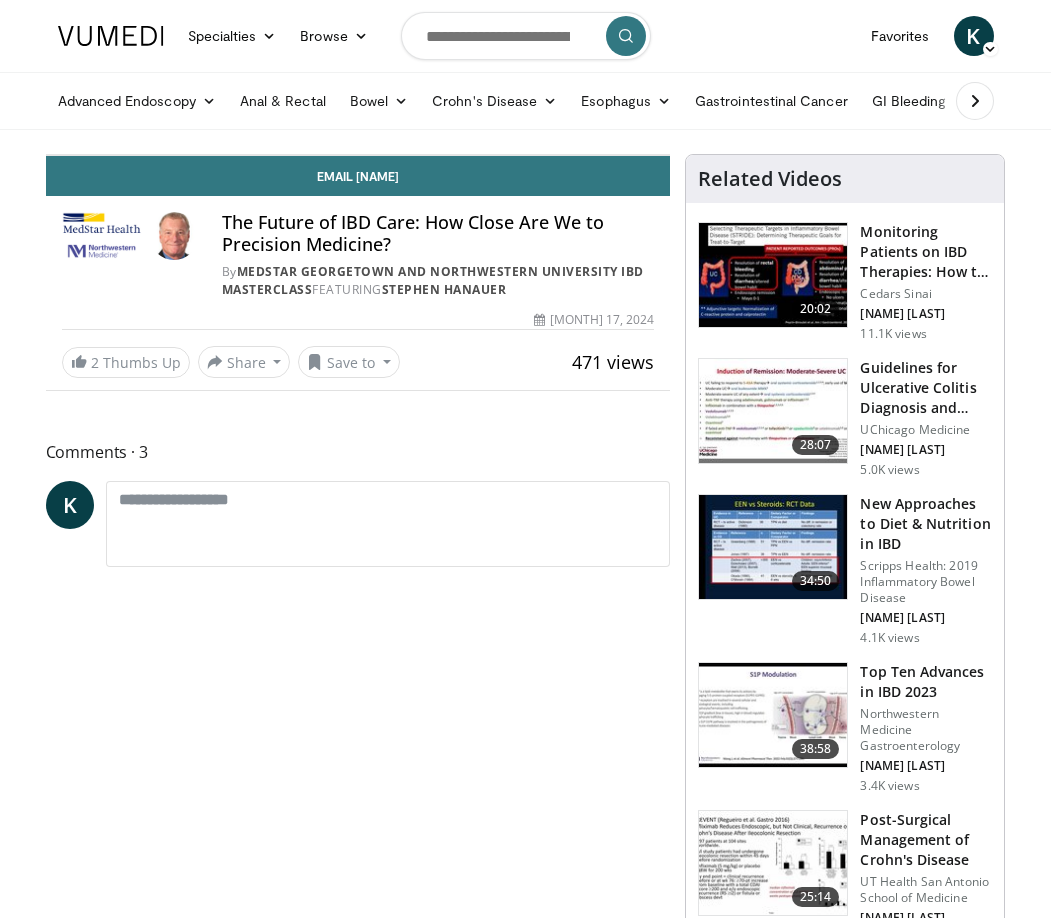 scroll, scrollTop: 0, scrollLeft: 0, axis: both 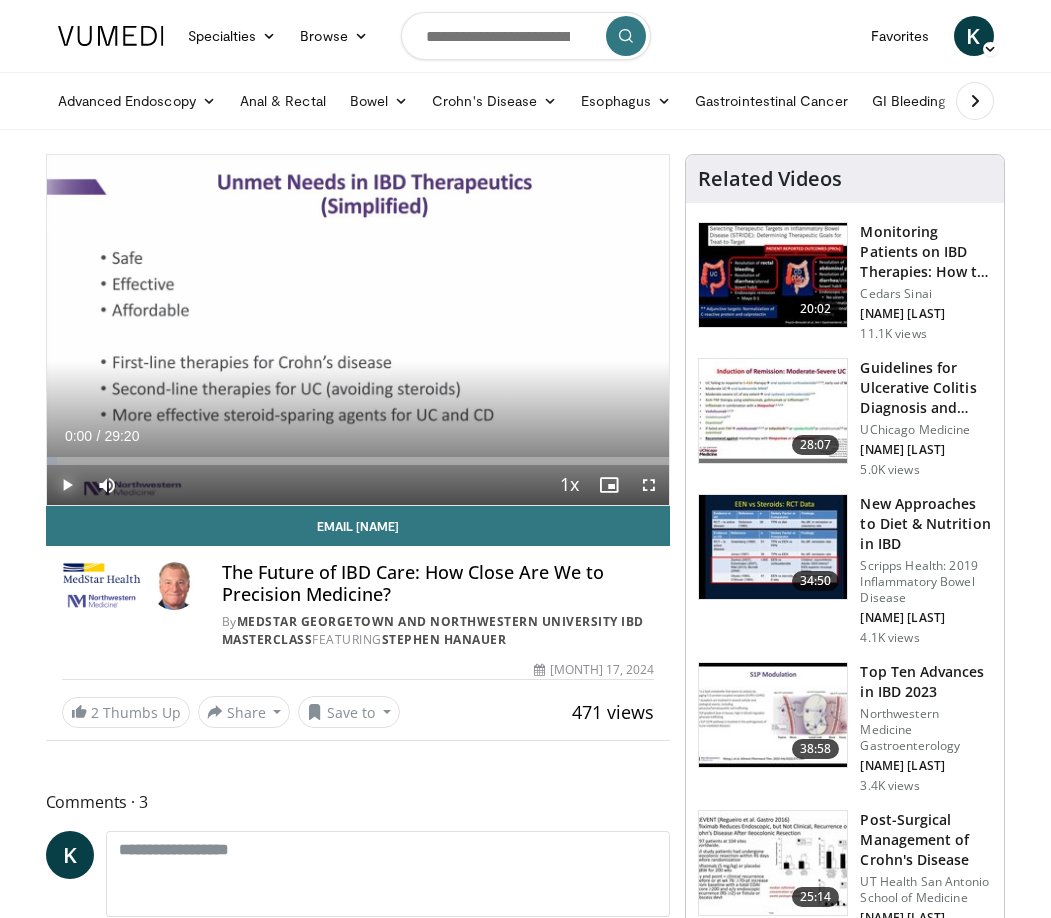 click at bounding box center (67, 485) 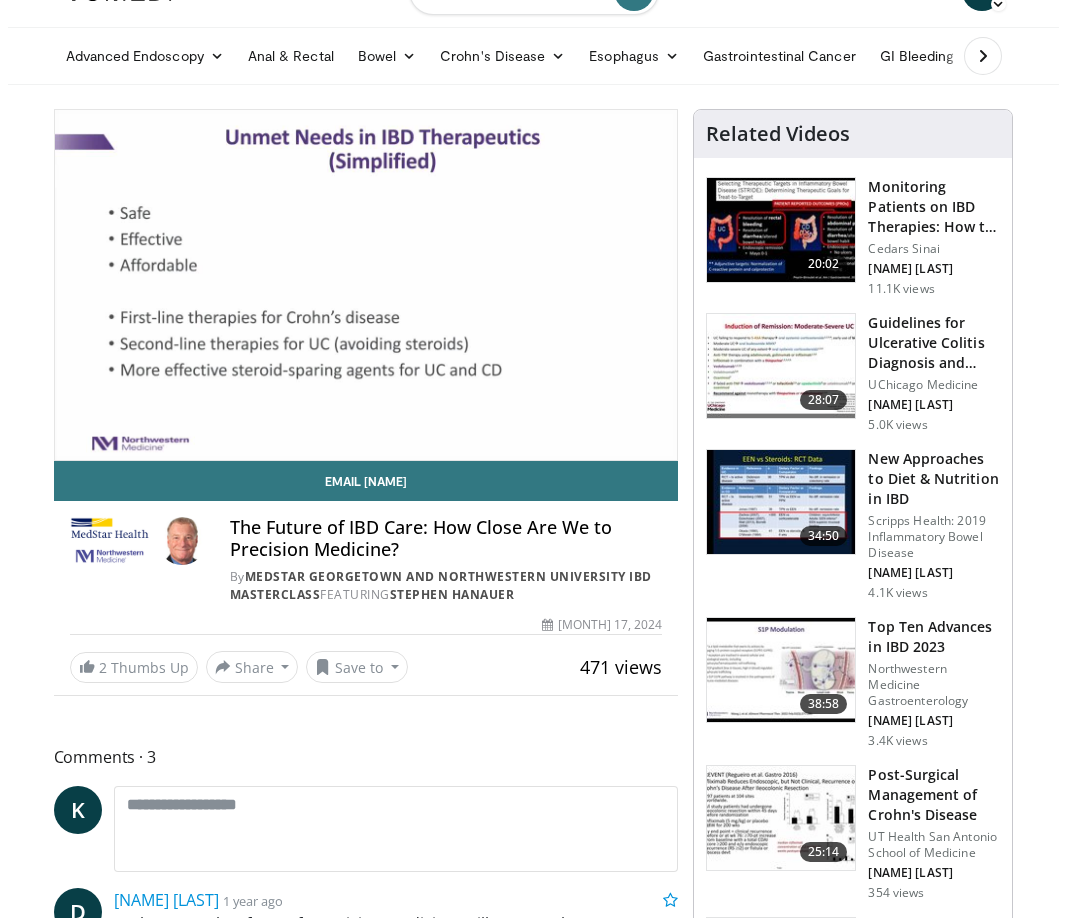 scroll, scrollTop: 0, scrollLeft: 0, axis: both 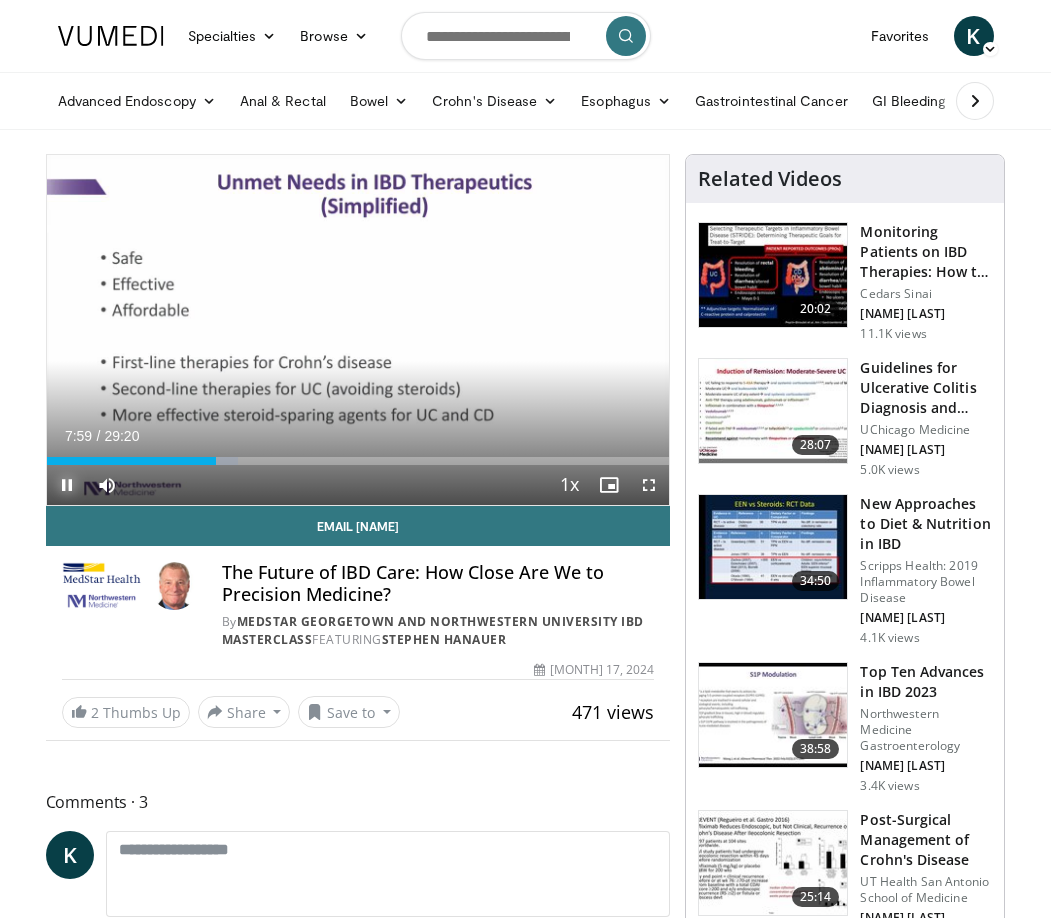 click at bounding box center (67, 485) 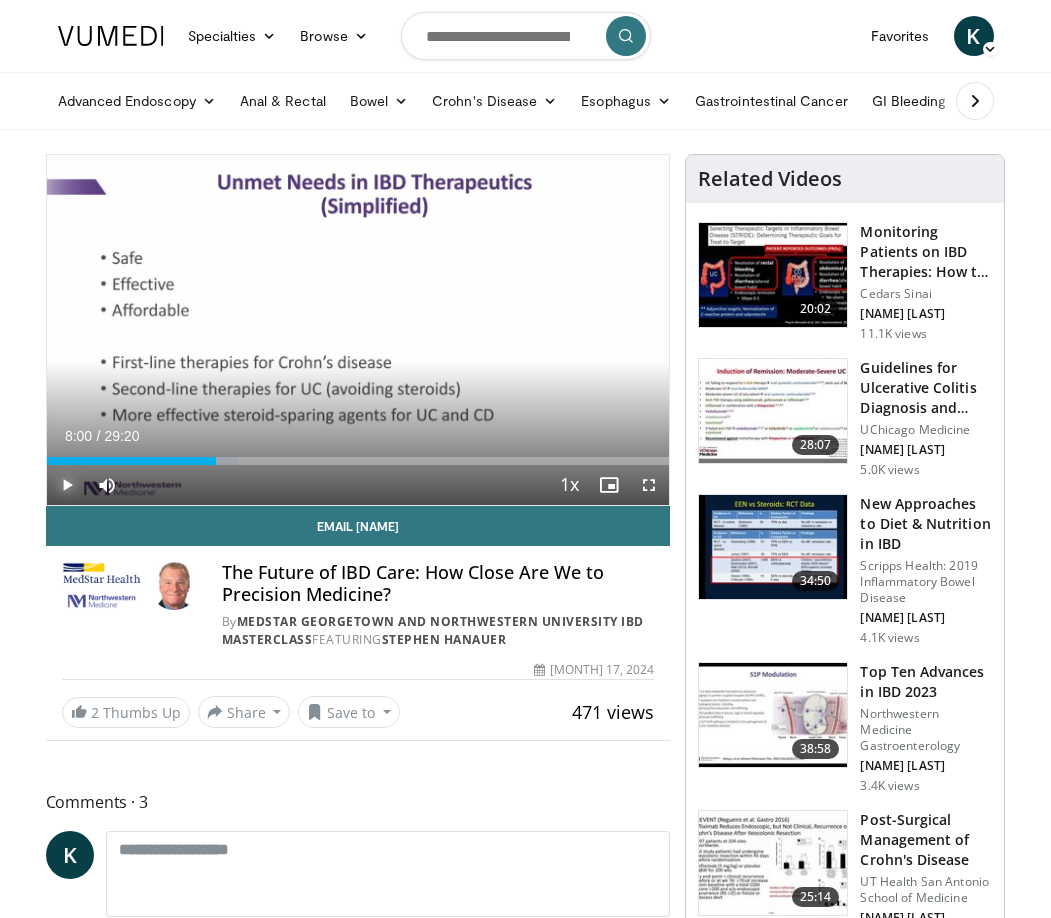 click at bounding box center [67, 485] 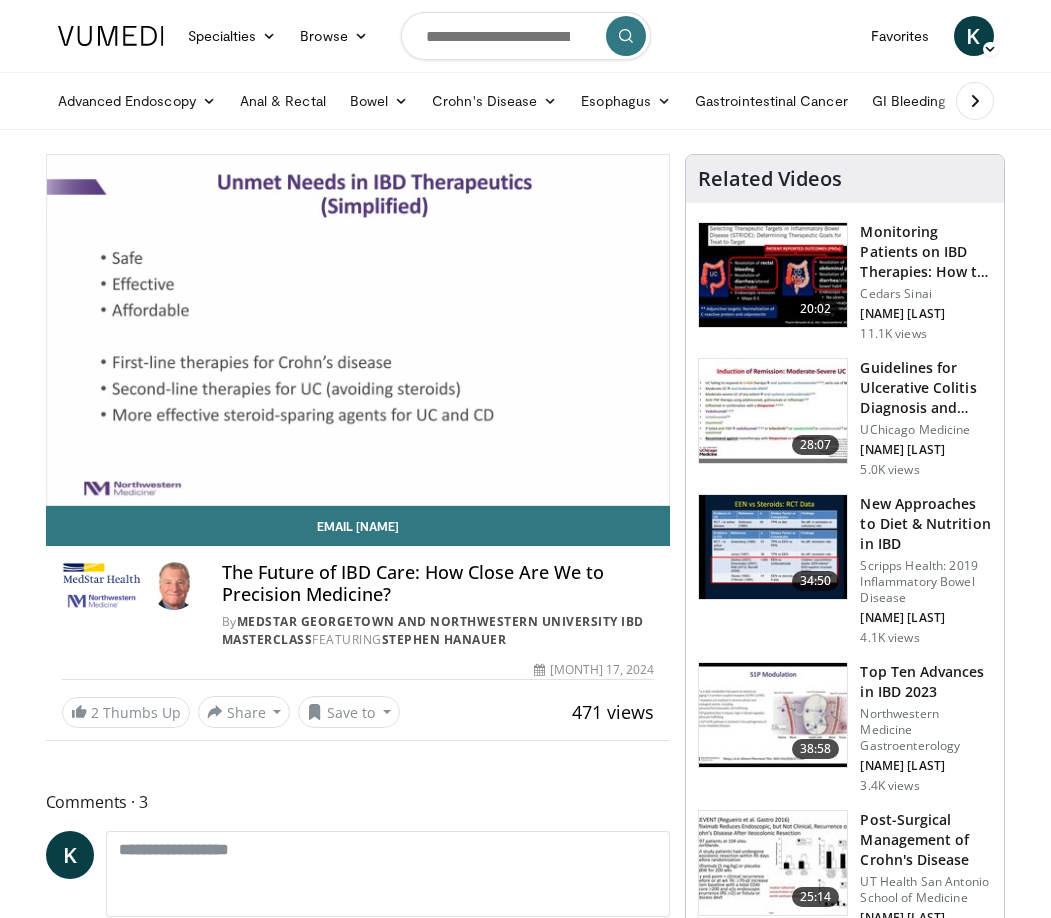 drag, startPoint x: 998, startPoint y: 589, endPoint x: 525, endPoint y: 777, distance: 508.99213 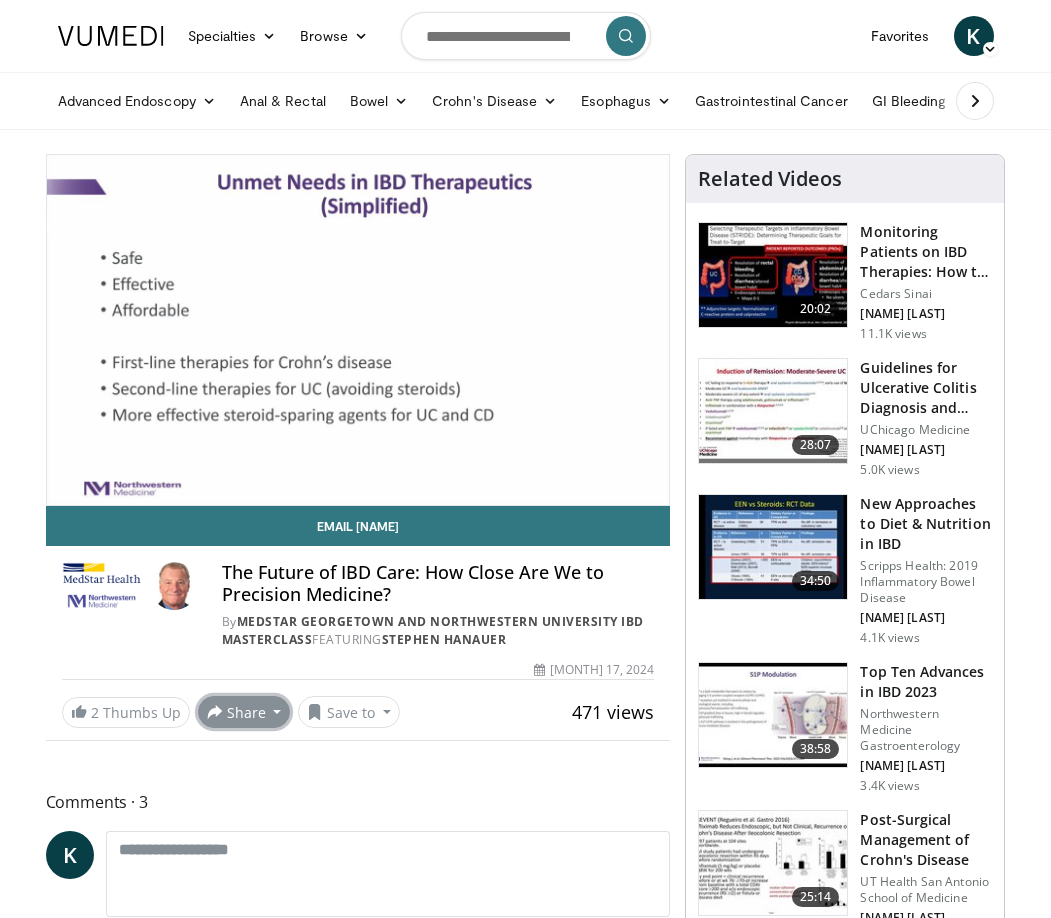 click on "Share" at bounding box center (244, 712) 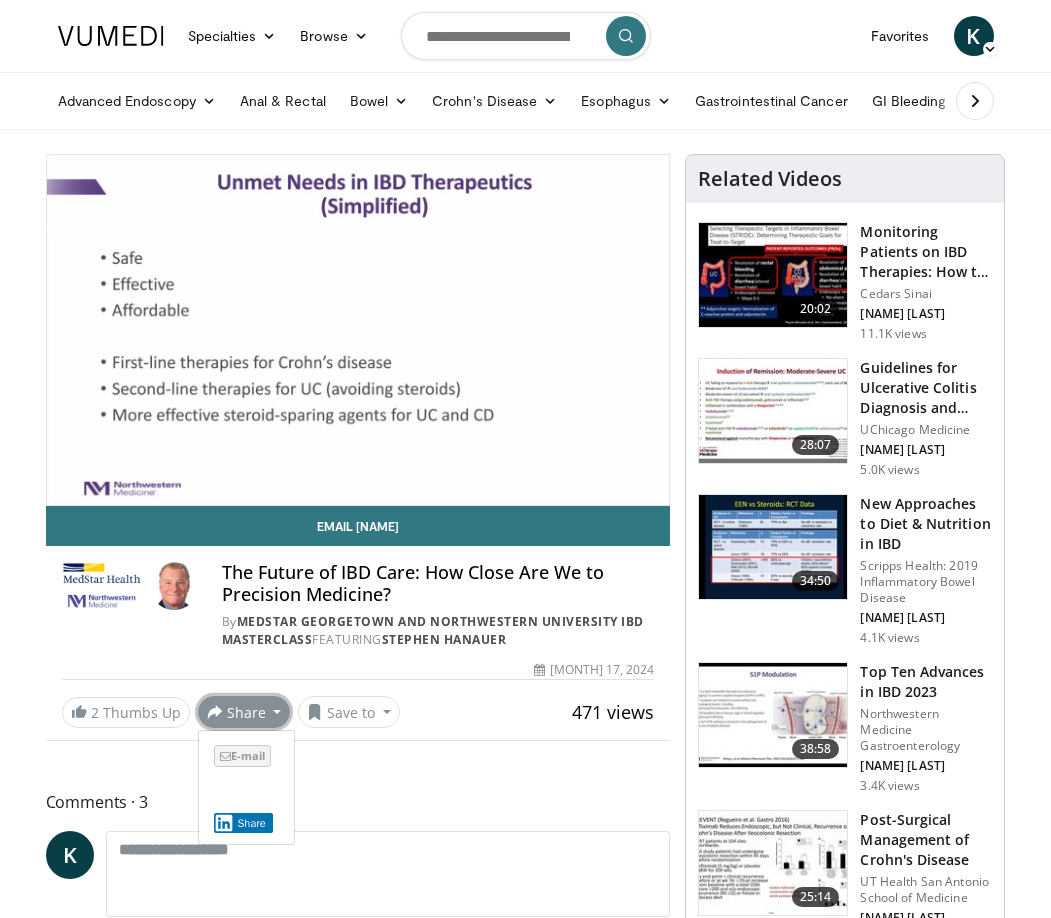 click on "E-mail" at bounding box center [242, 756] 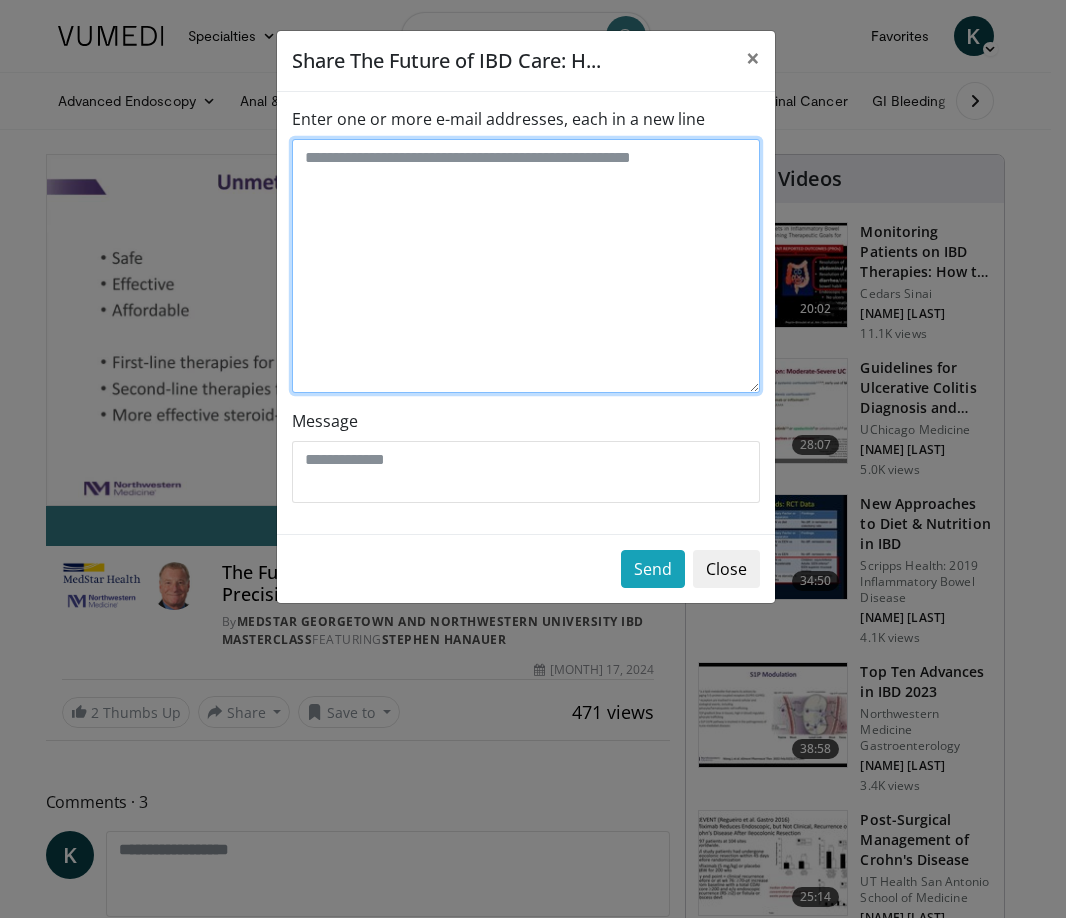 click on "Enter one or more e-mail addresses, each in a new line" at bounding box center [526, 266] 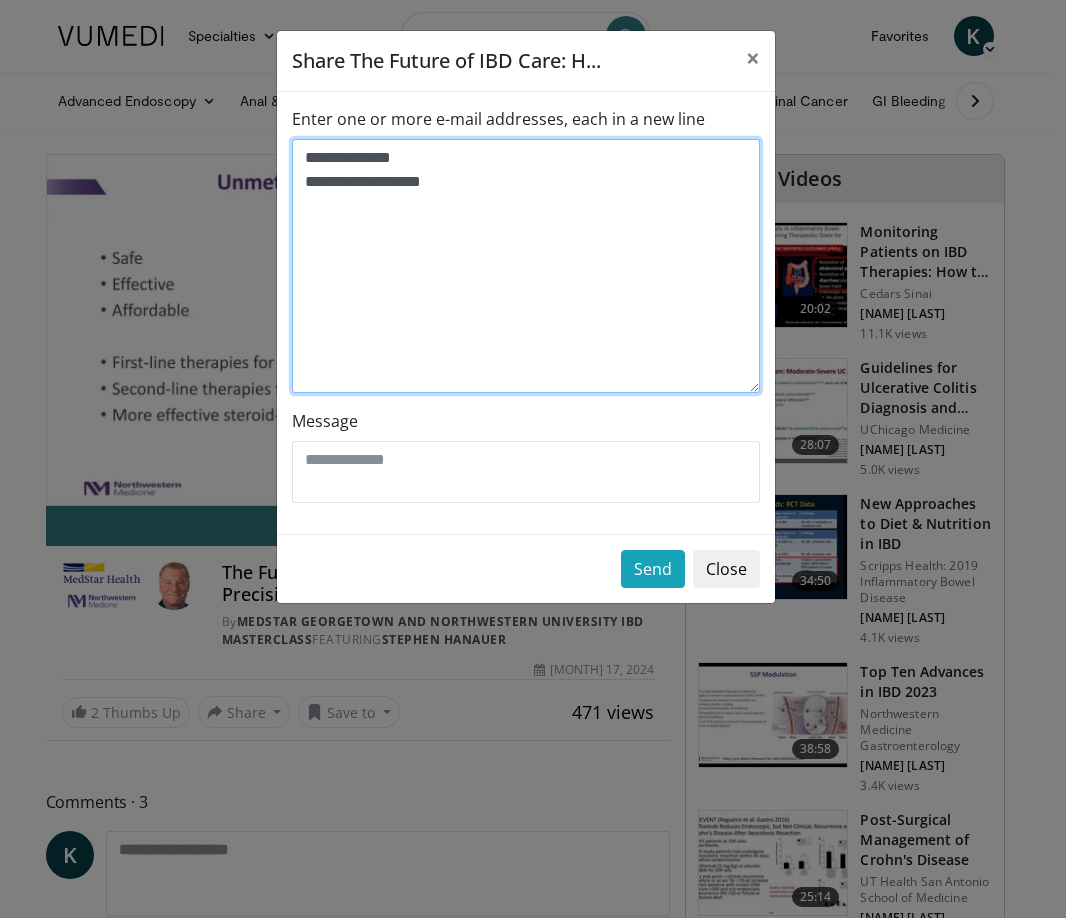 type on "**********" 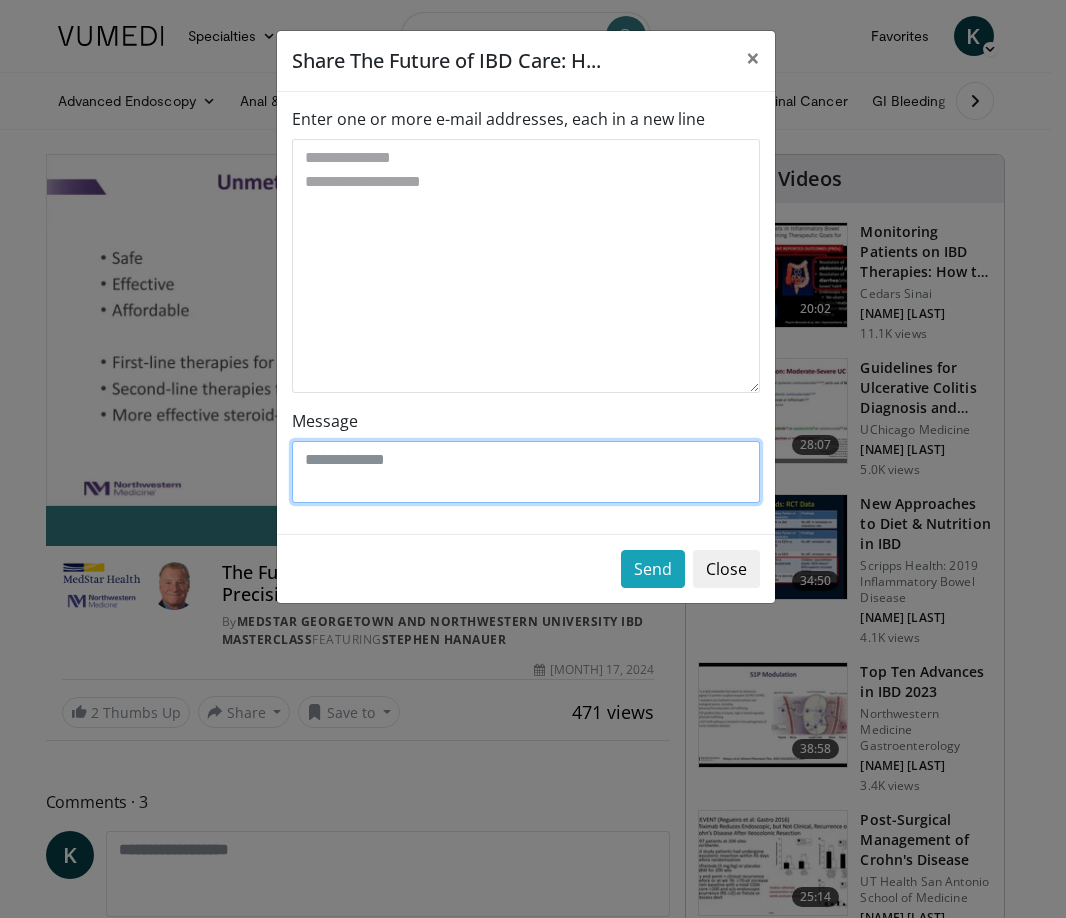 click on "Message" at bounding box center (526, 472) 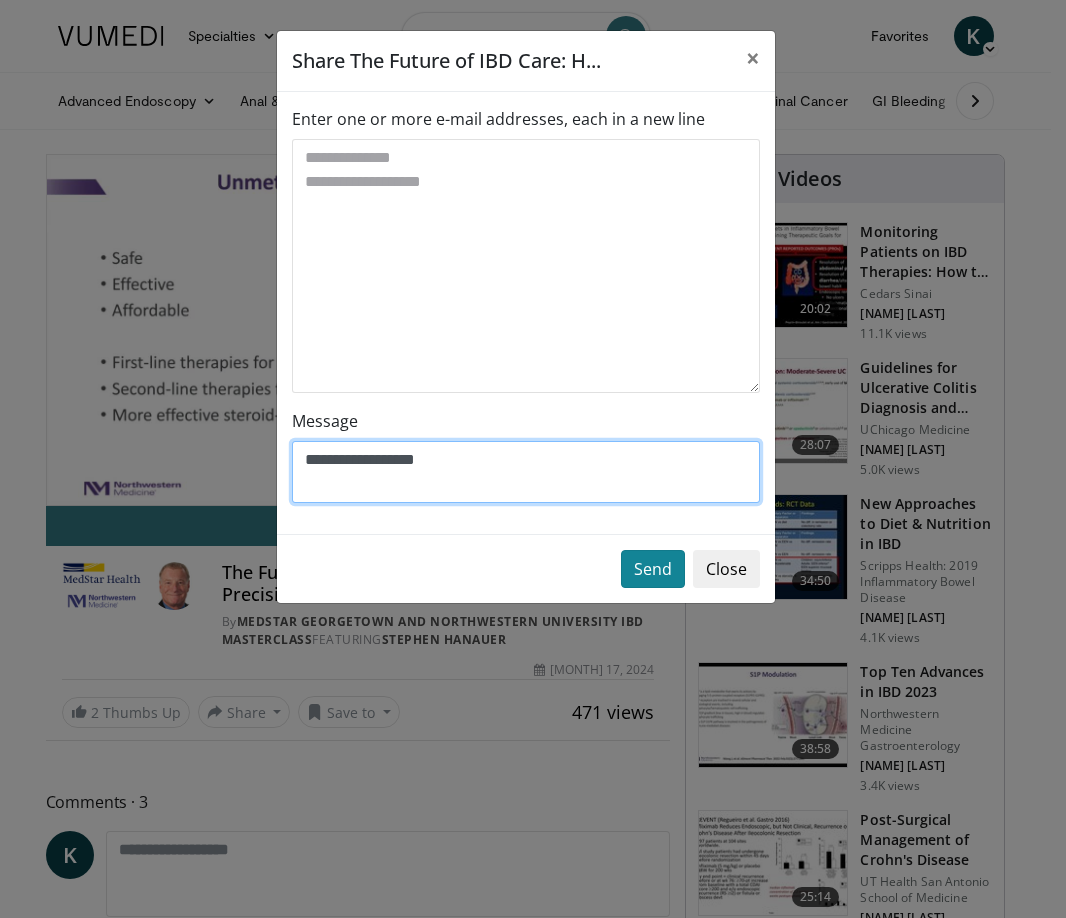 type on "**********" 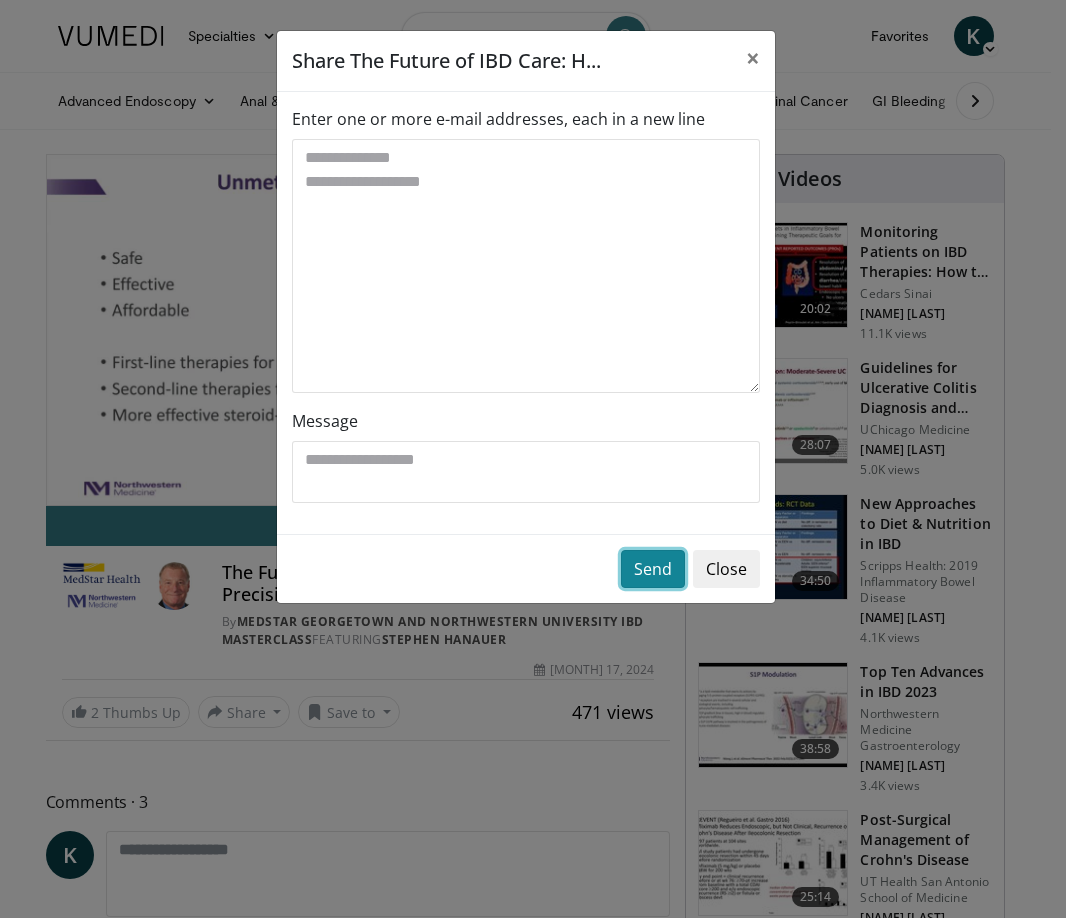 click on "Send" at bounding box center [653, 569] 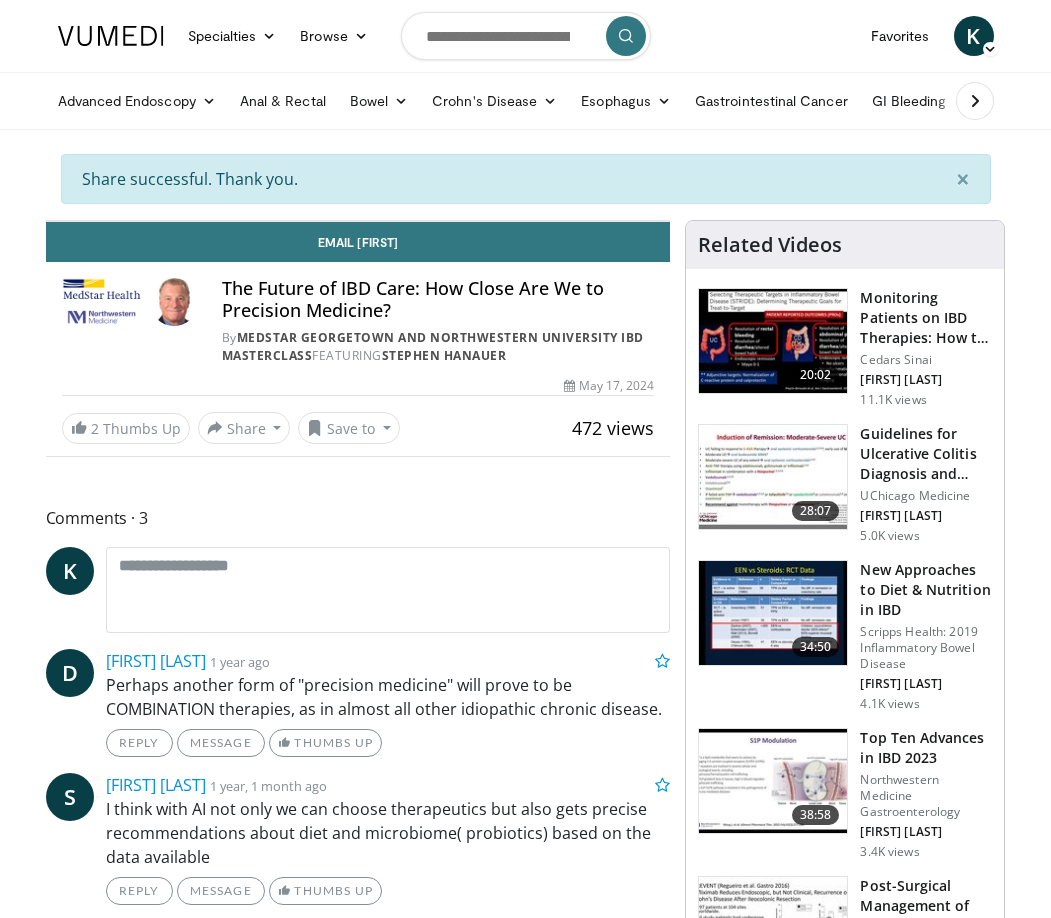 scroll, scrollTop: 0, scrollLeft: 0, axis: both 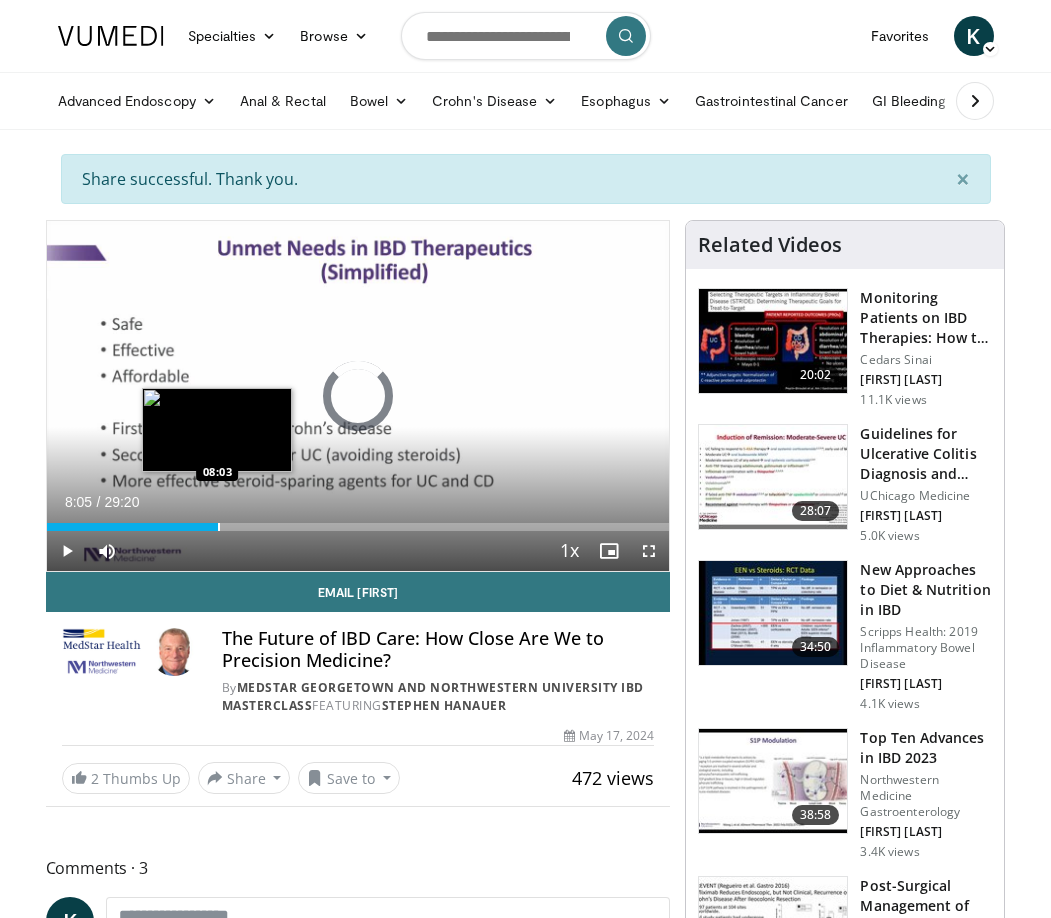 click at bounding box center (219, 527) 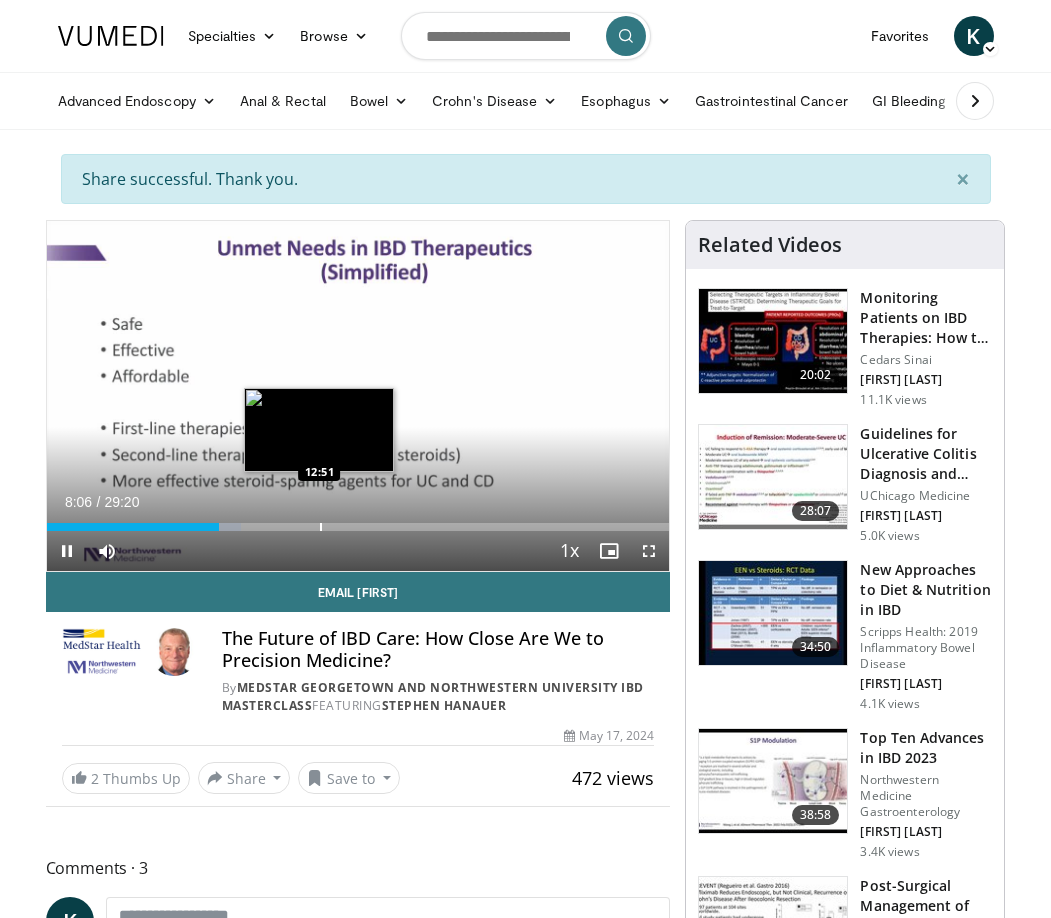 click at bounding box center (321, 527) 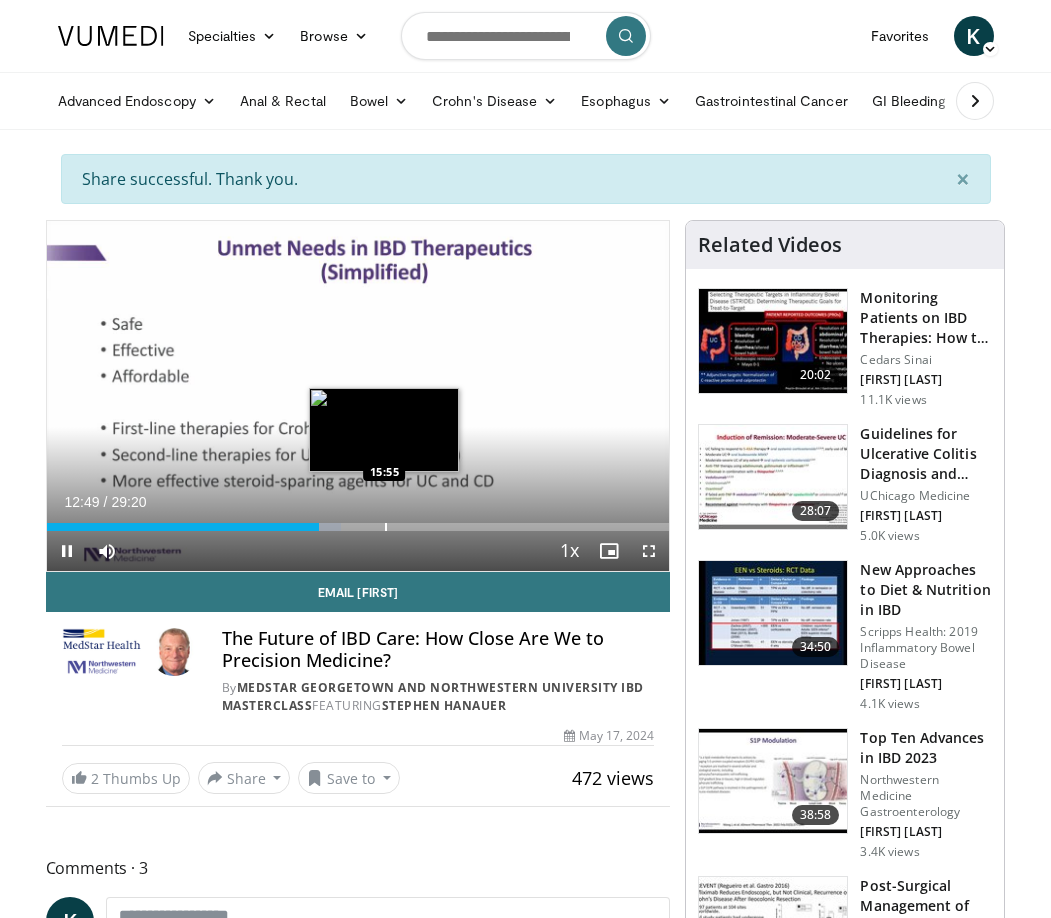 click at bounding box center (386, 527) 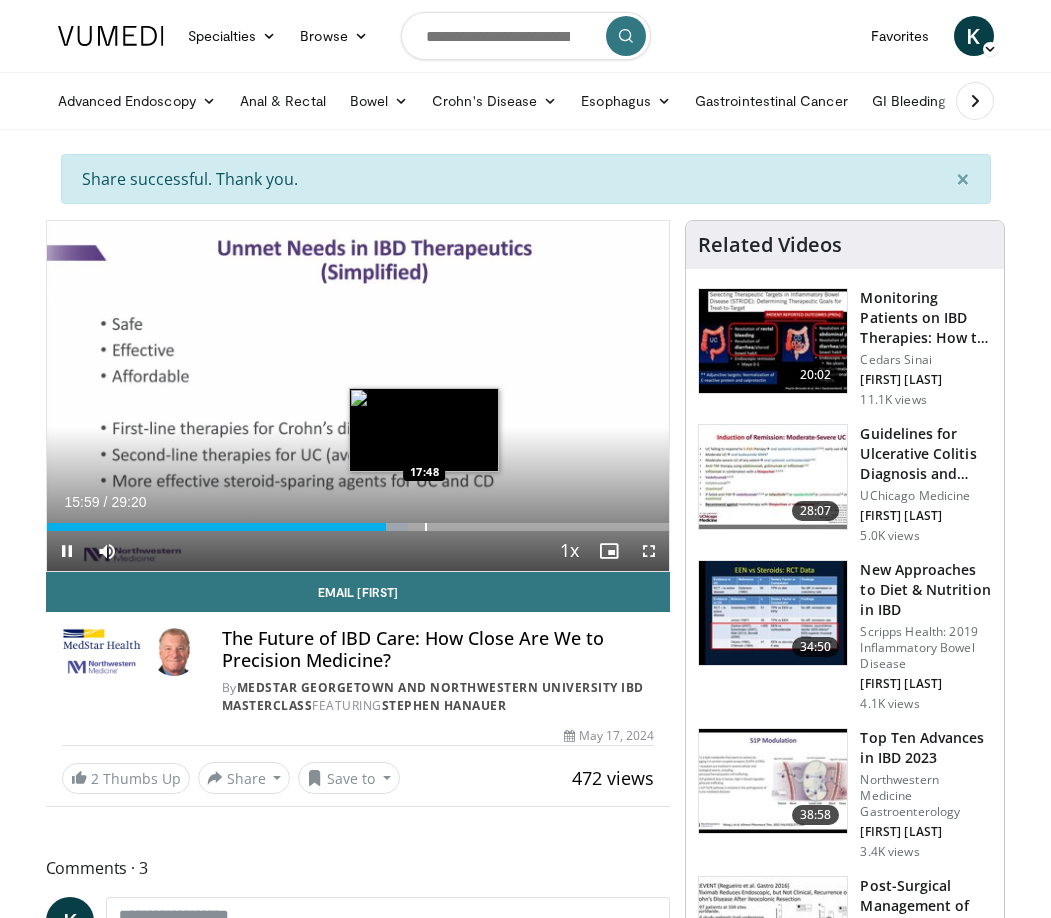 click at bounding box center [426, 527] 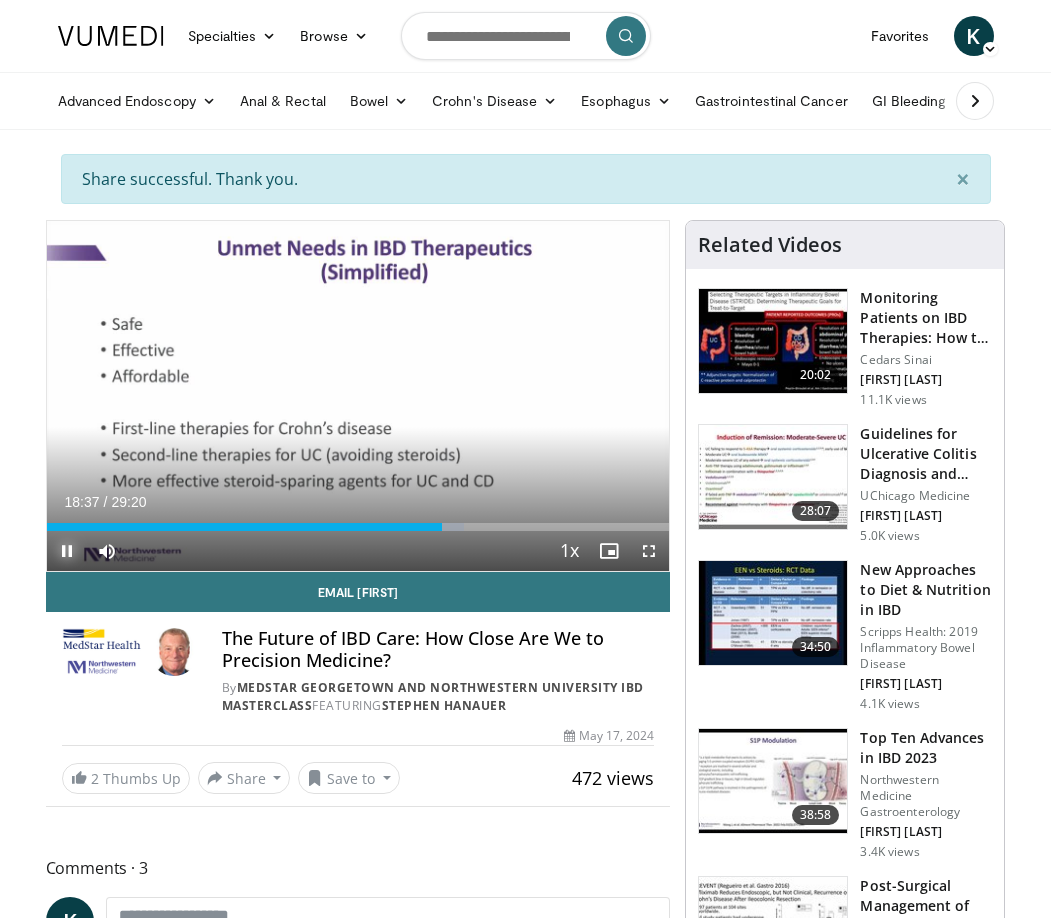click at bounding box center (67, 551) 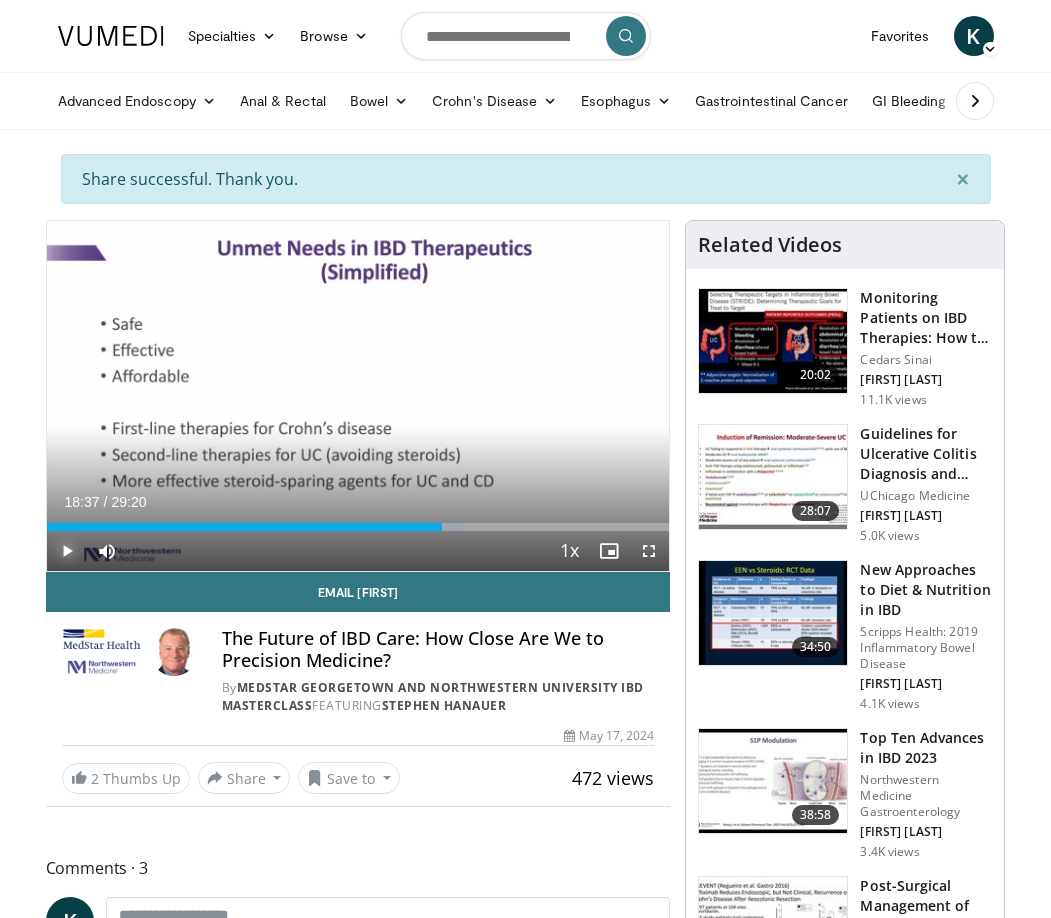 click at bounding box center (67, 551) 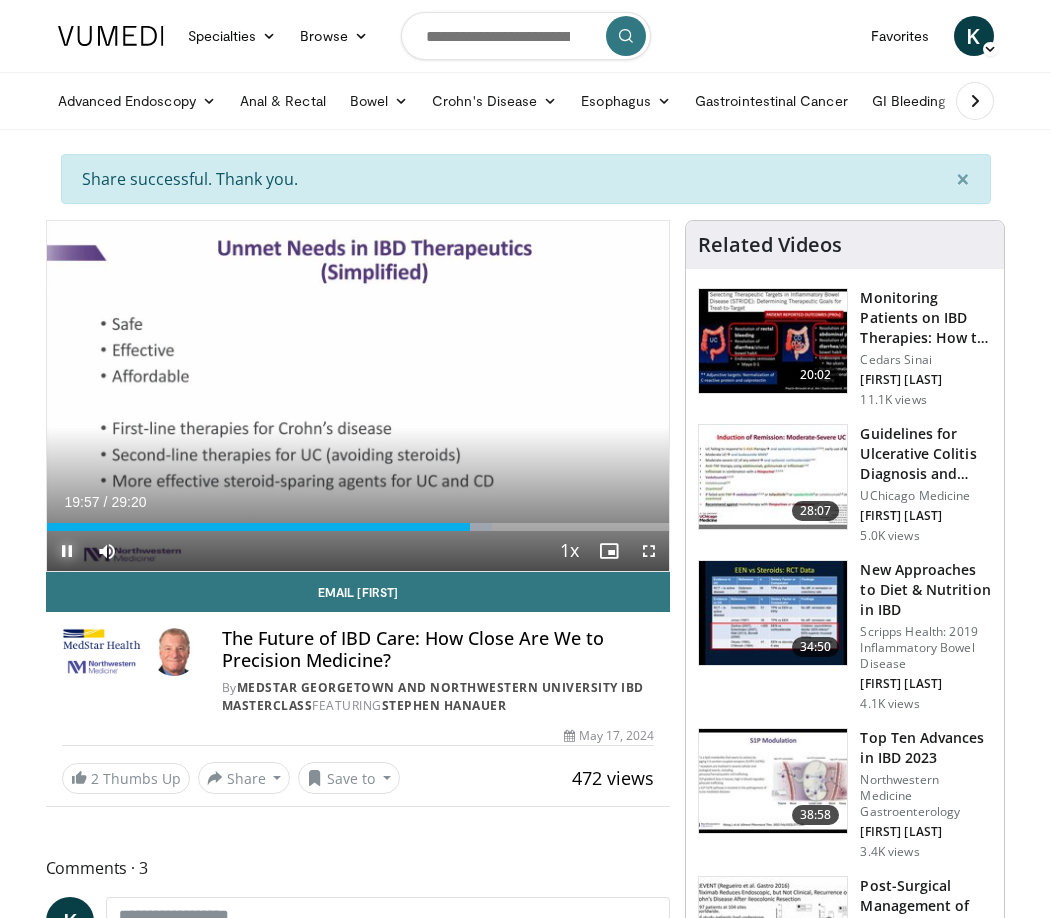 click at bounding box center (67, 551) 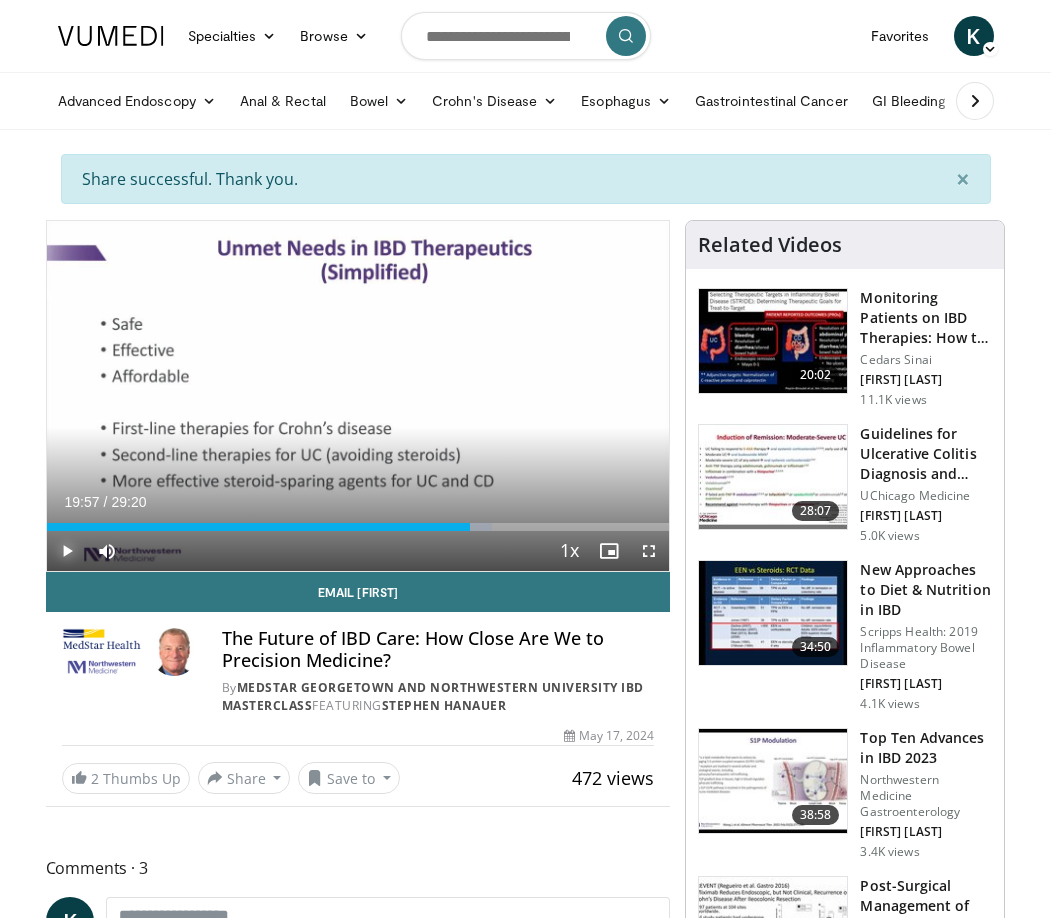click at bounding box center (67, 551) 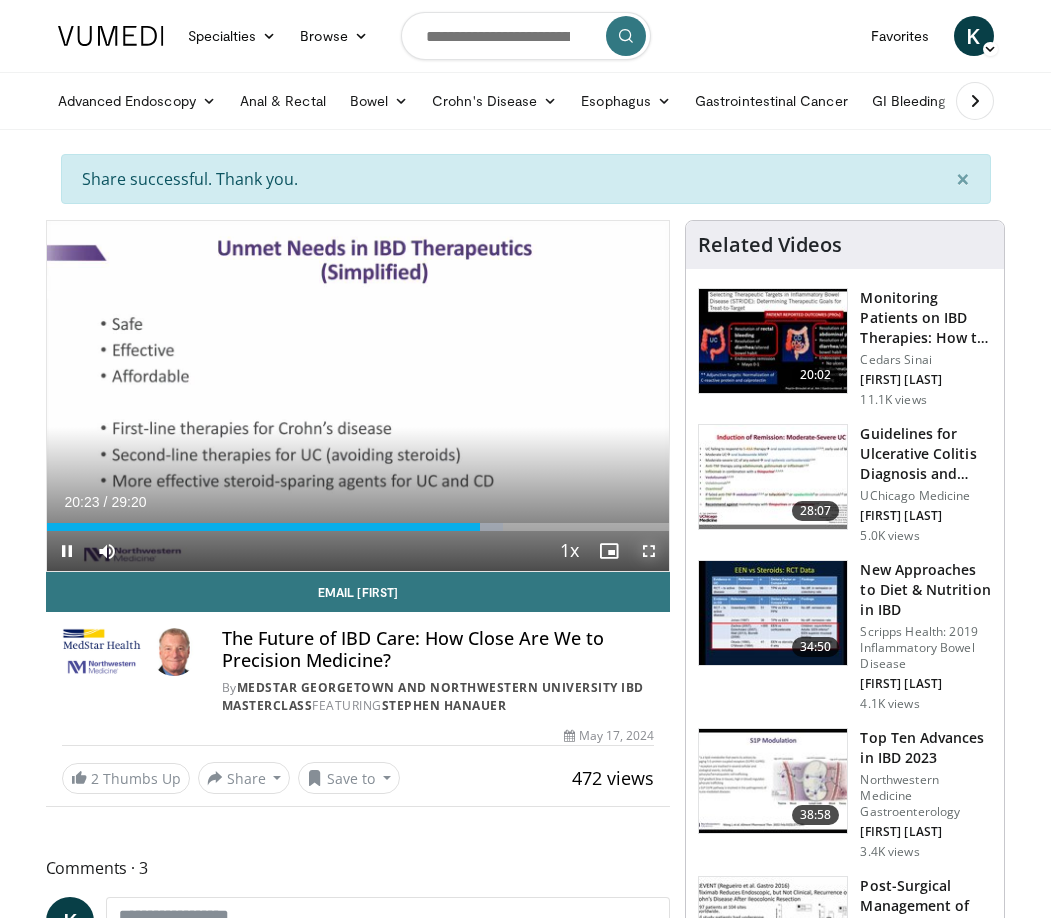 click at bounding box center [649, 551] 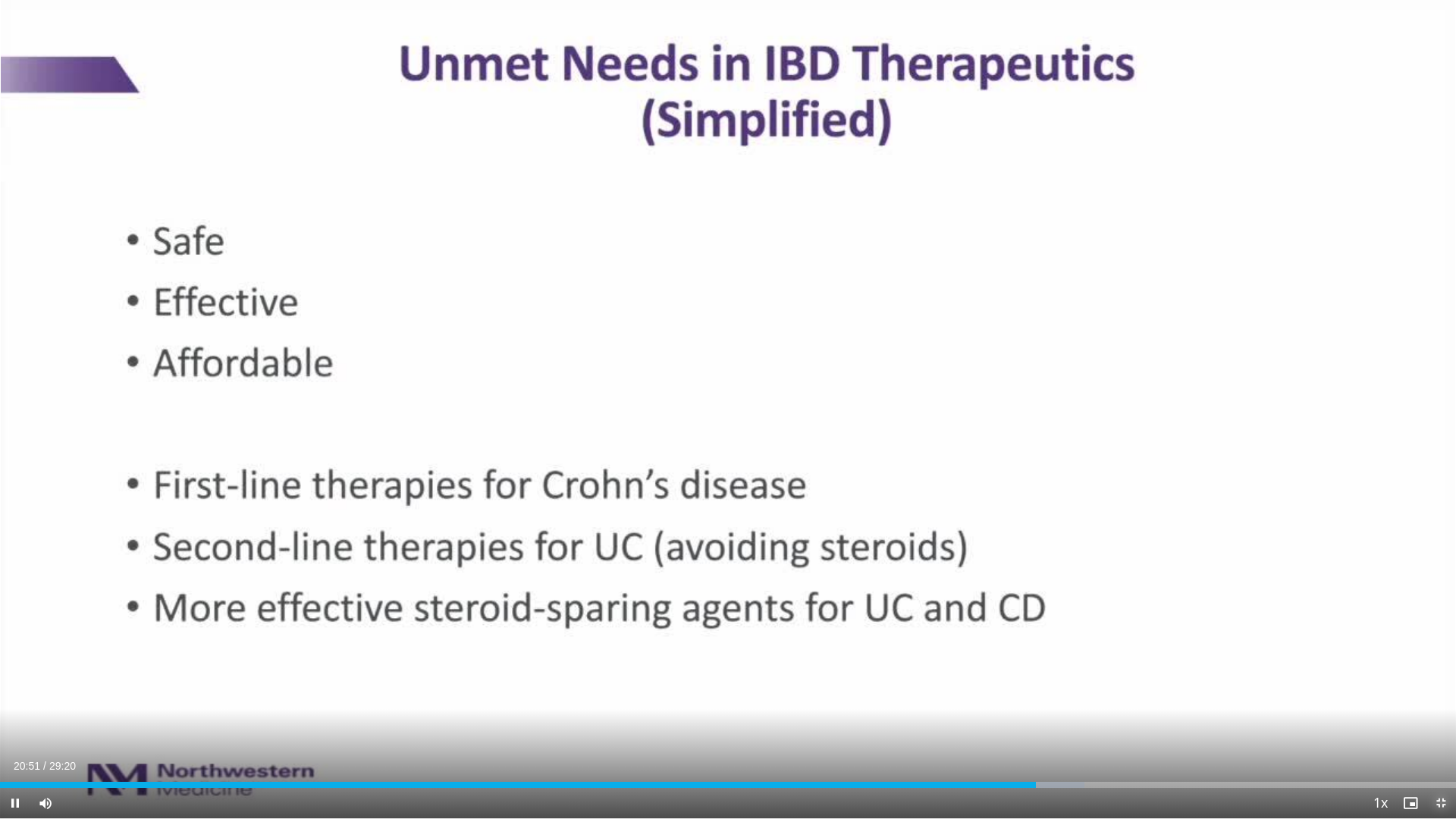 click at bounding box center (1441, 803) 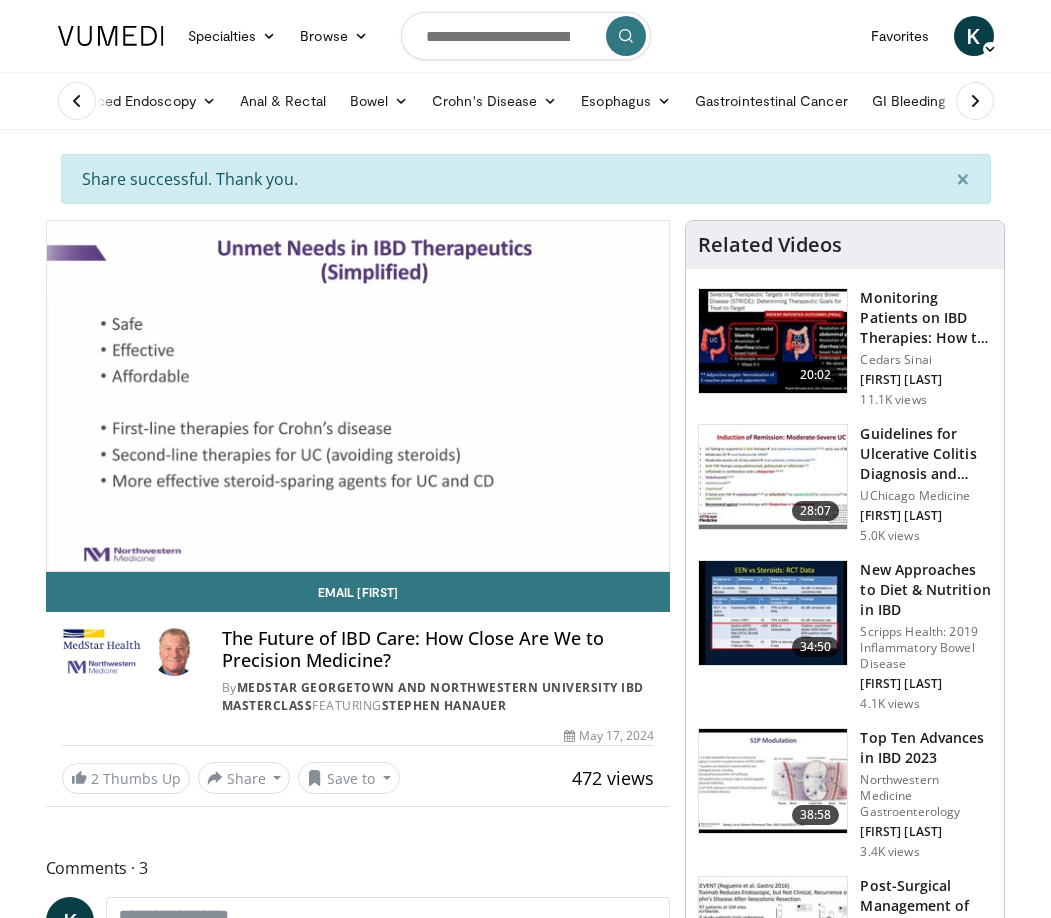 click on "The Future of IBD Care: How Close Are We to Precision Medicine?
By
MedStar Georgetown and Northwestern University IBD Masterclass
FEATURING
[FIRST] [LAST]" at bounding box center [438, 671] 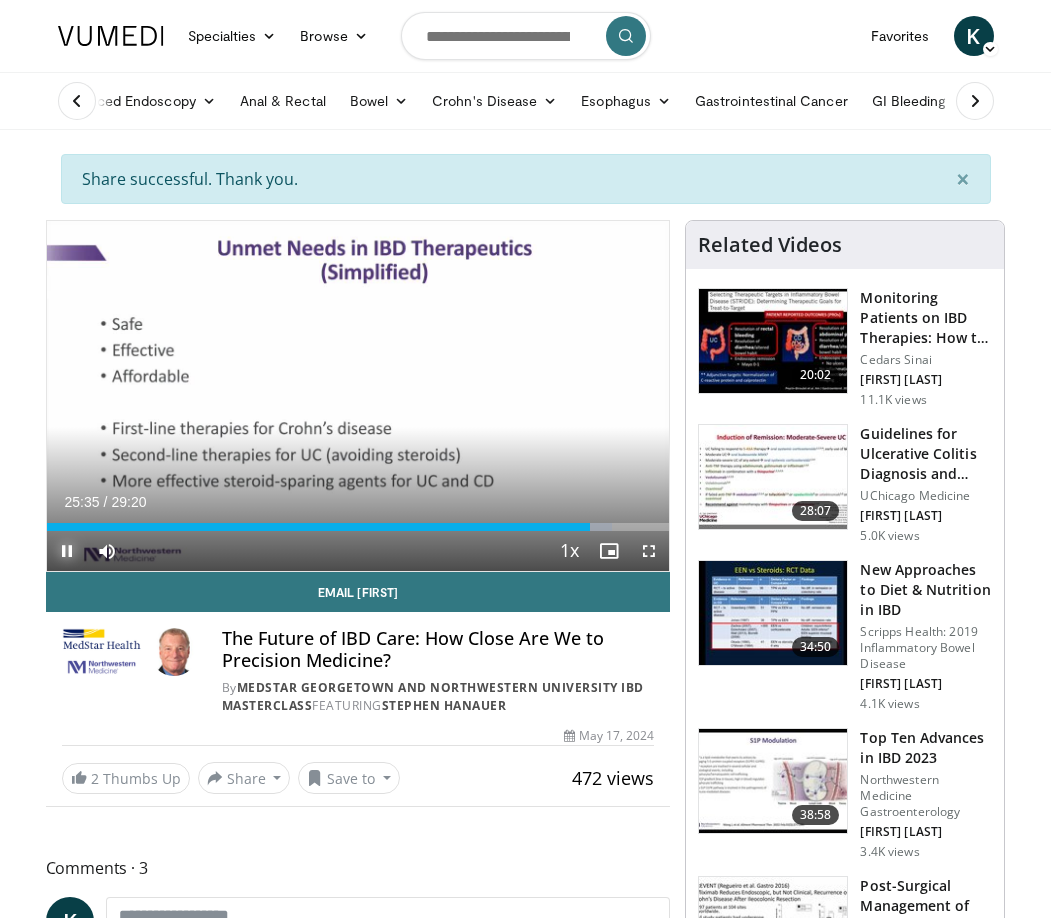 click at bounding box center [67, 551] 